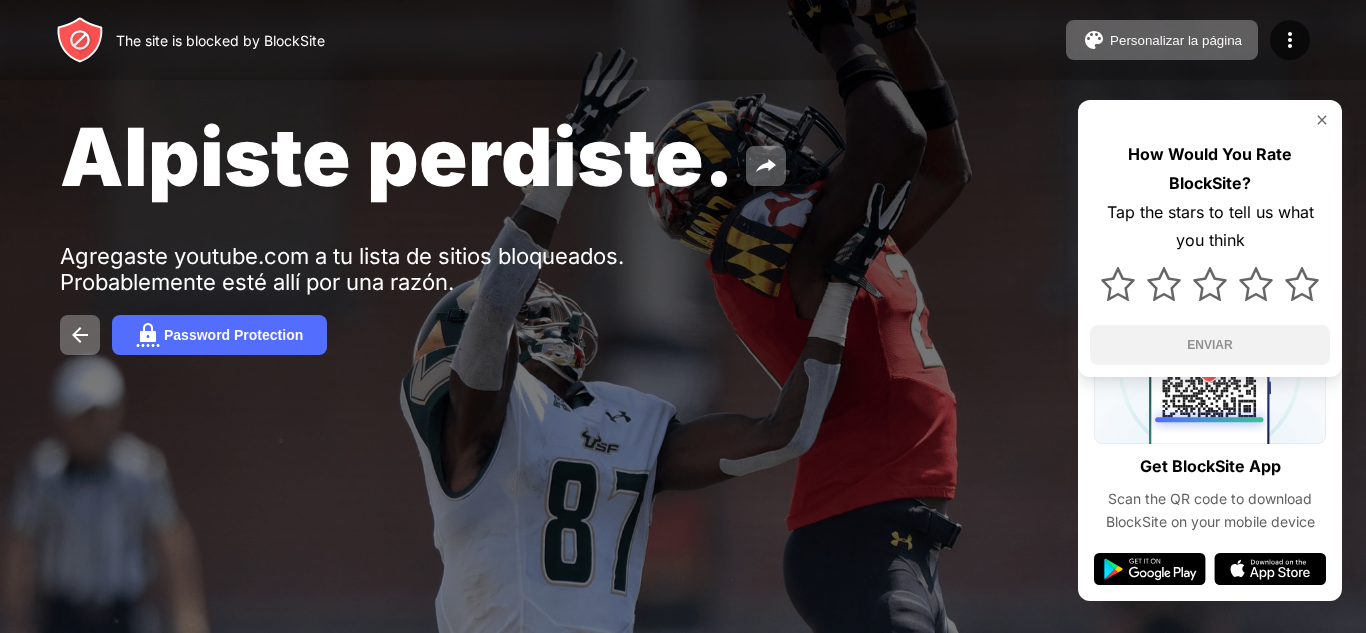 scroll, scrollTop: 0, scrollLeft: 0, axis: both 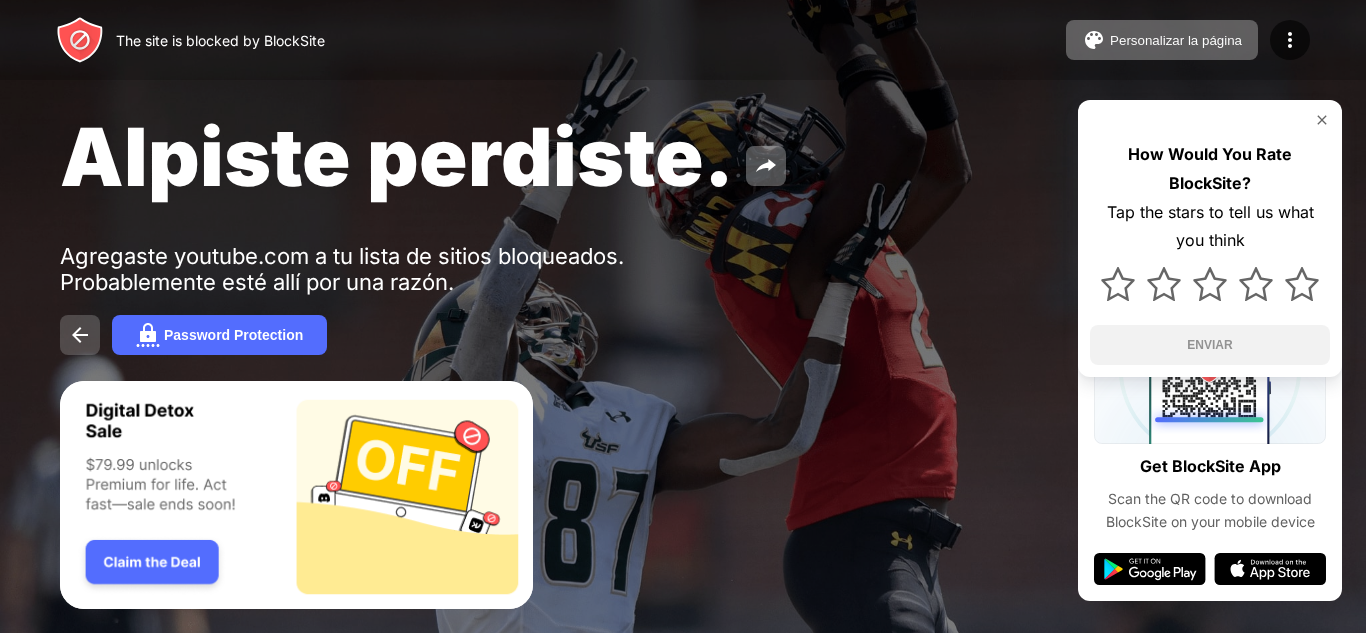 click at bounding box center [80, 335] 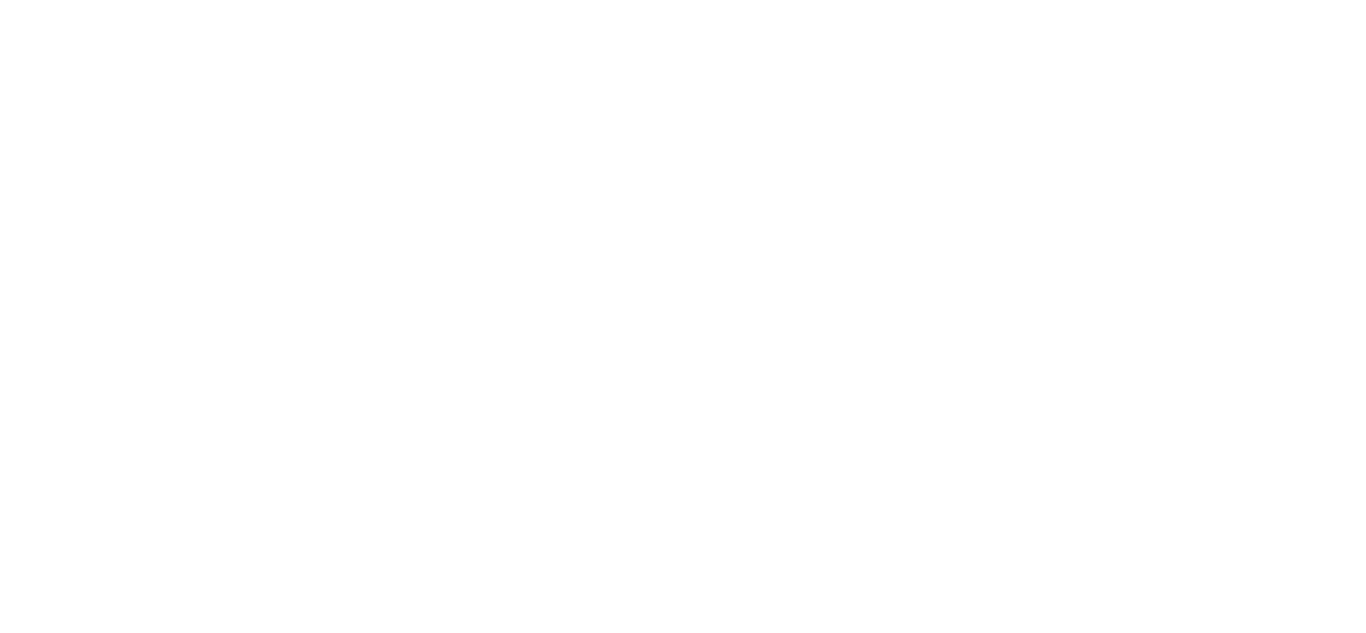 scroll, scrollTop: 0, scrollLeft: 0, axis: both 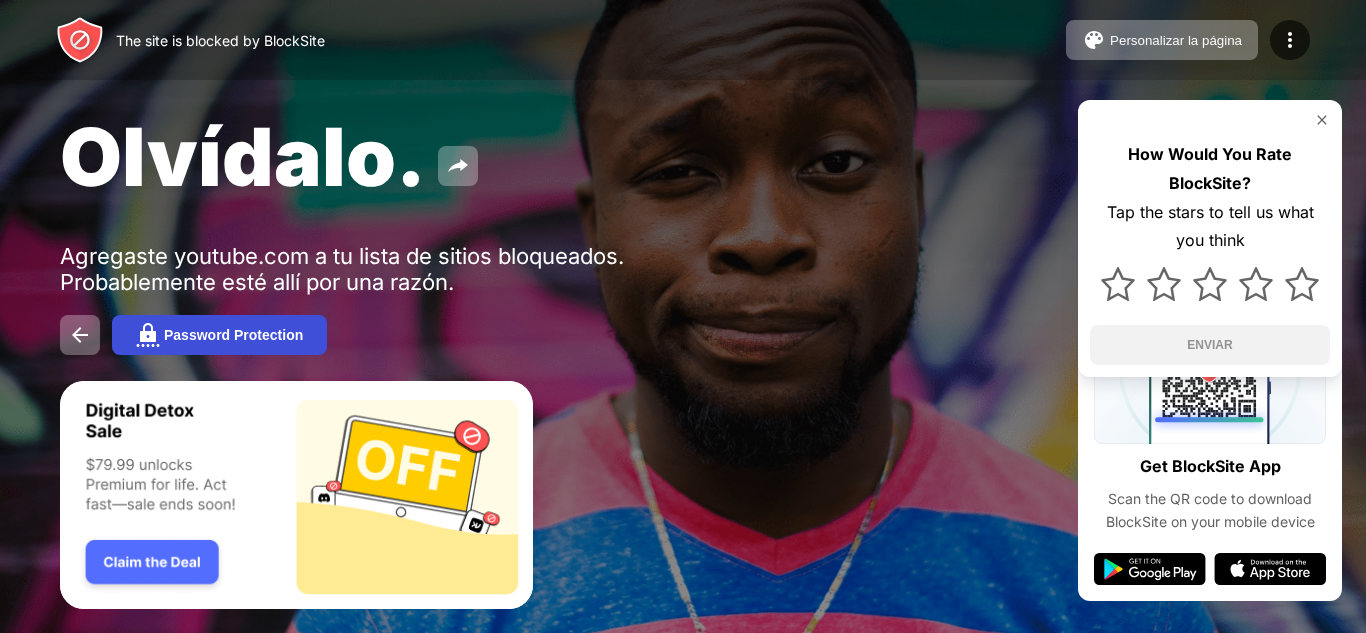 click on "Password Protection" at bounding box center (233, 335) 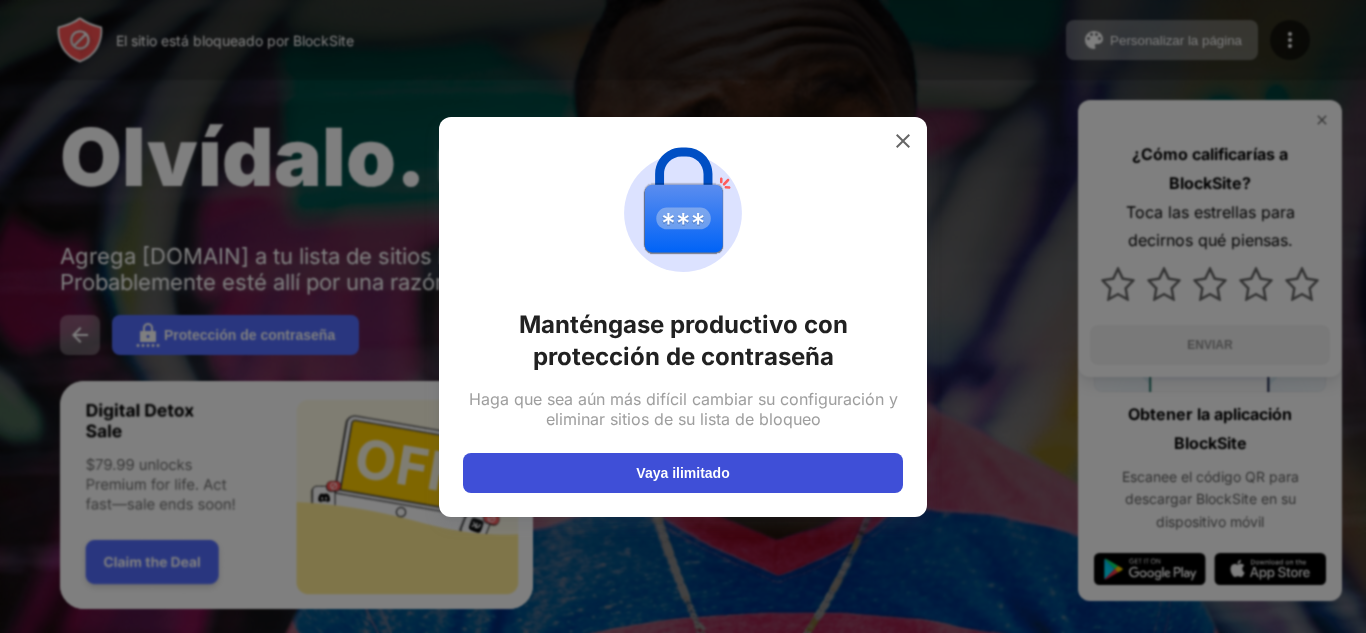 click on "Vaya ilimitado" at bounding box center (683, 473) 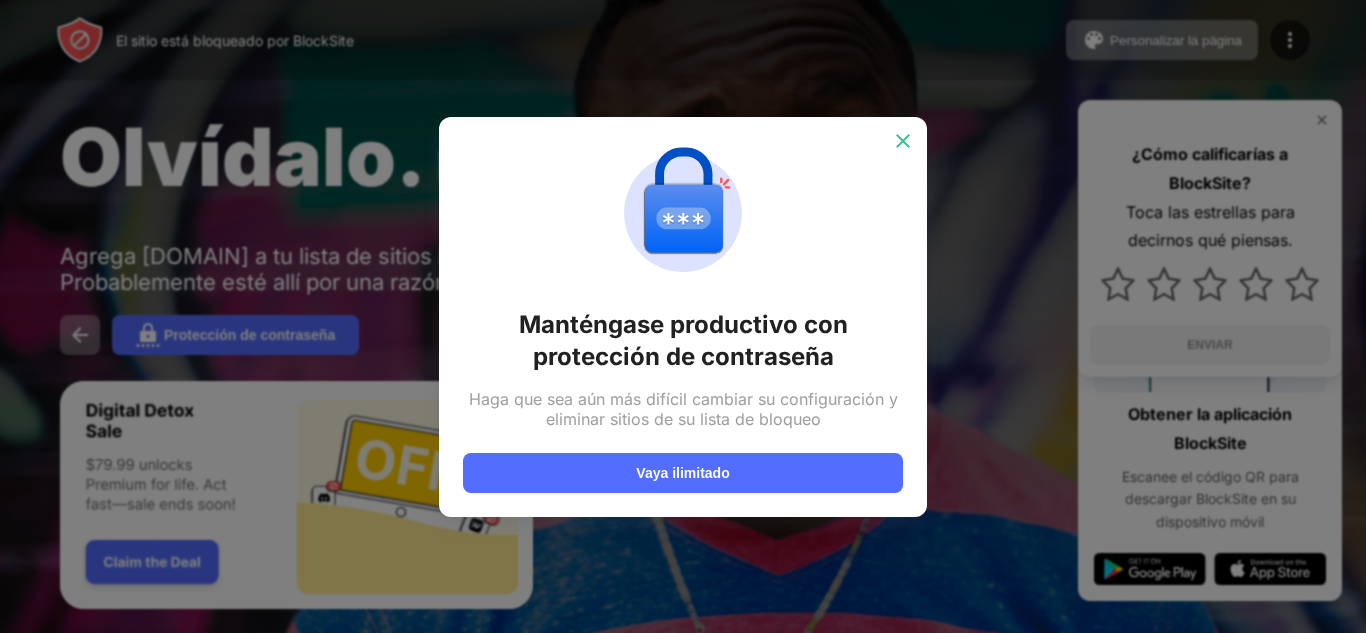 click at bounding box center (903, 141) 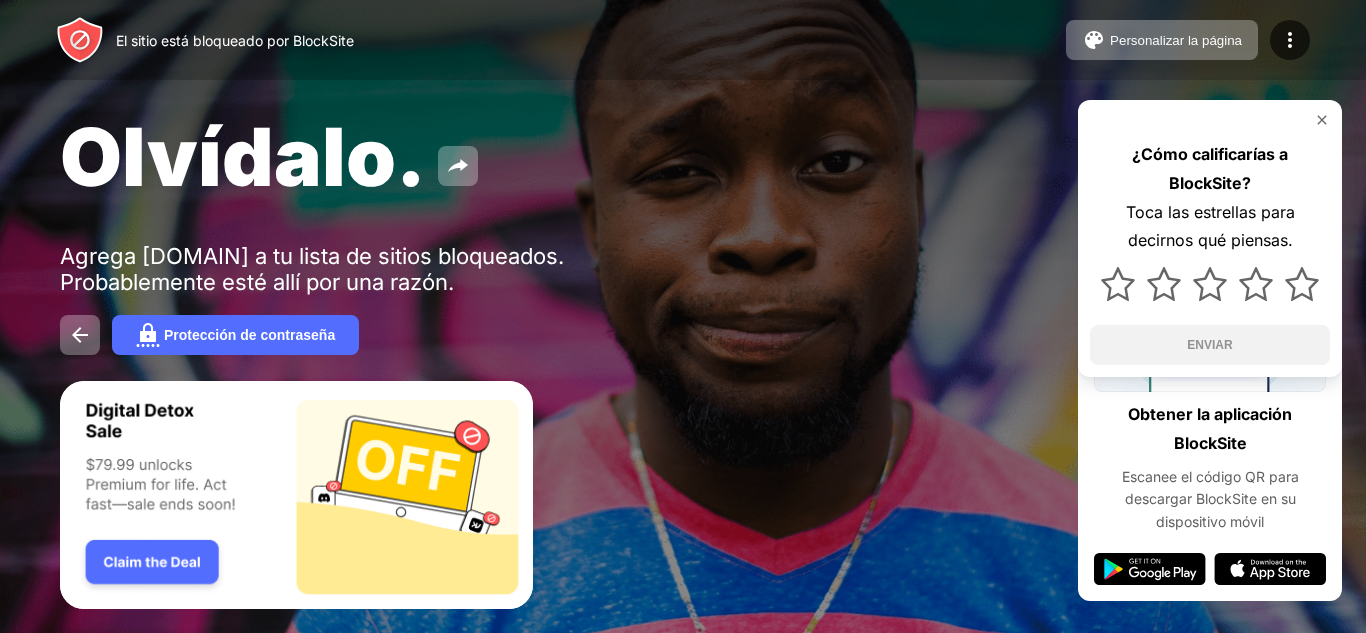 click on "Olvídalo. Agrega youtube.com a tu lista de sitios bloqueados. Probablemente esté allí por una razón. Protección de contraseña ¿Cómo calificarías a BlockSite? Toca las estrellas para decirnos qué piensas. ENVIAR" at bounding box center [683, 231] 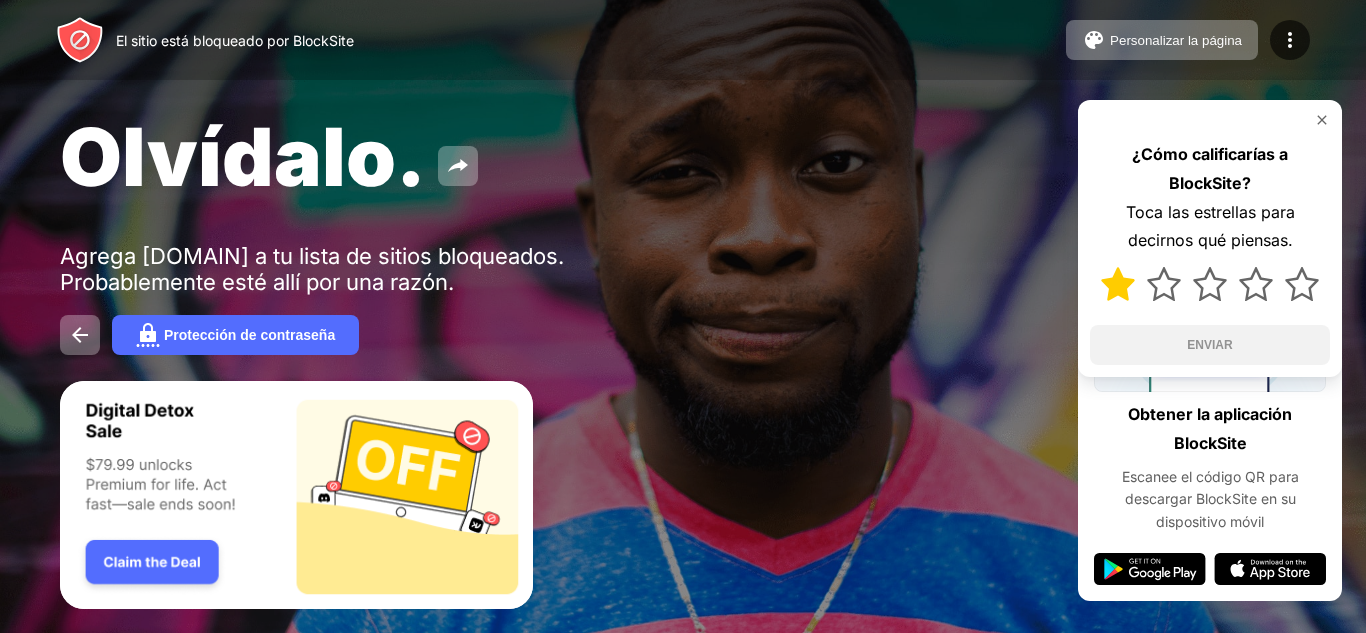 click at bounding box center (1118, 284) 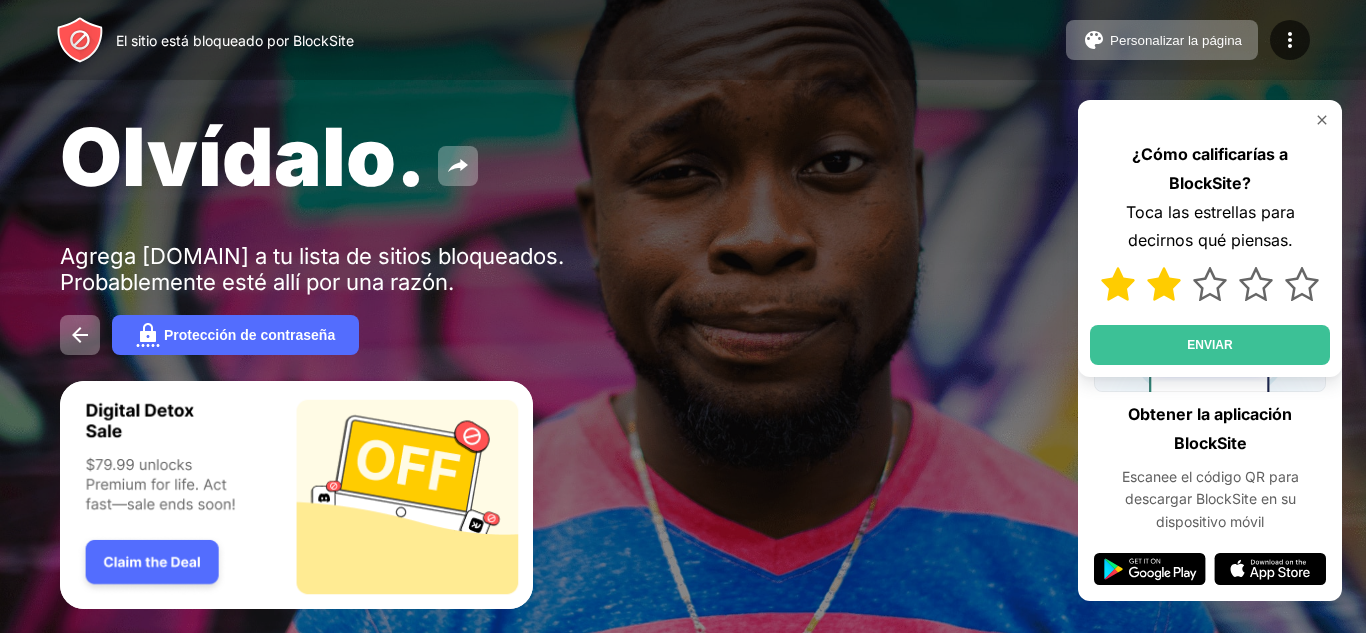 click at bounding box center (1164, 284) 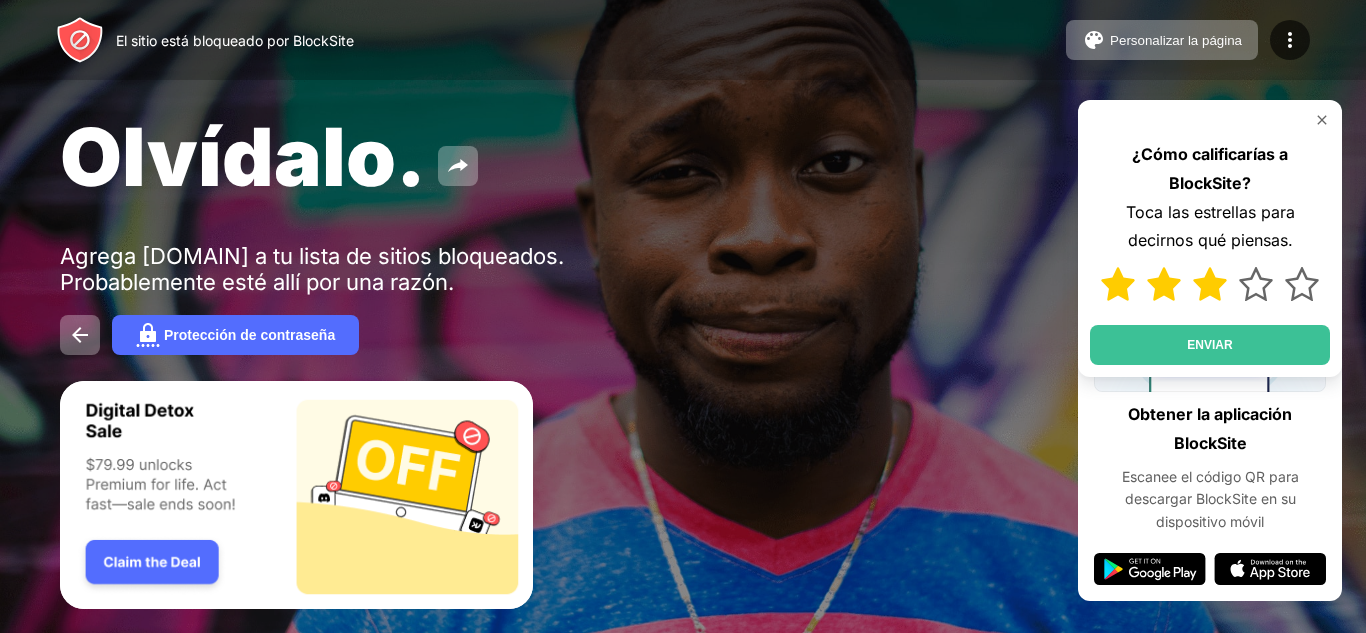 click at bounding box center (1210, 284) 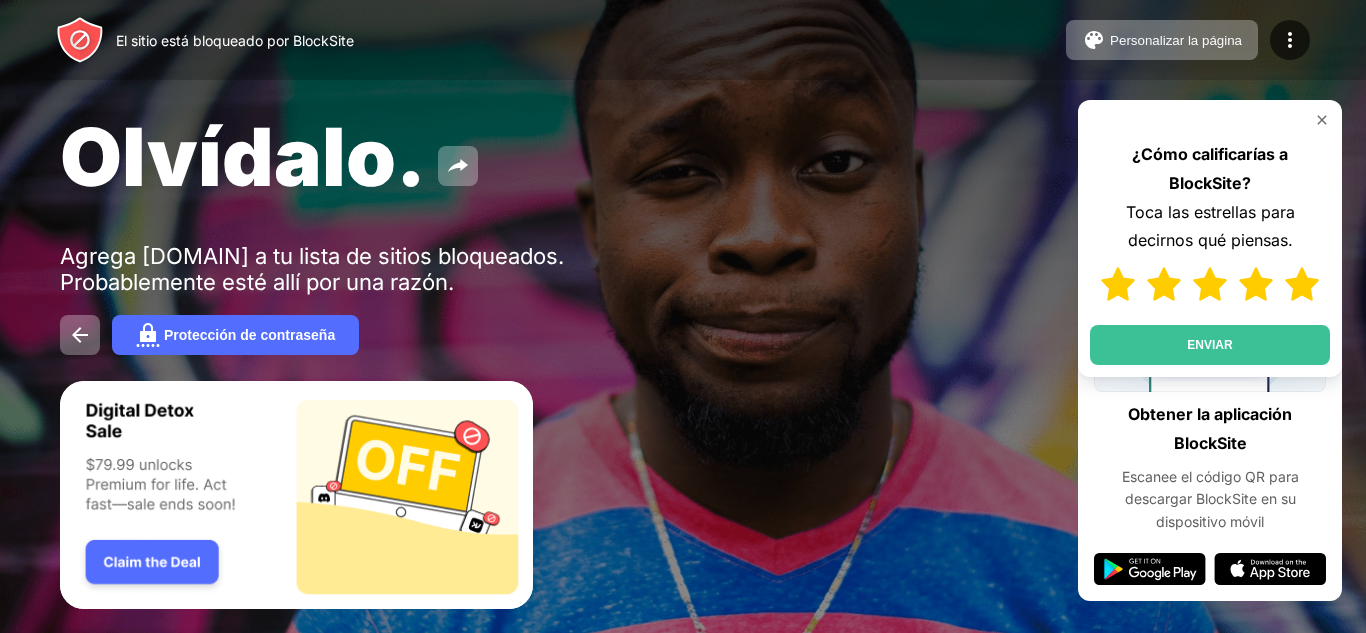 click at bounding box center (1302, 284) 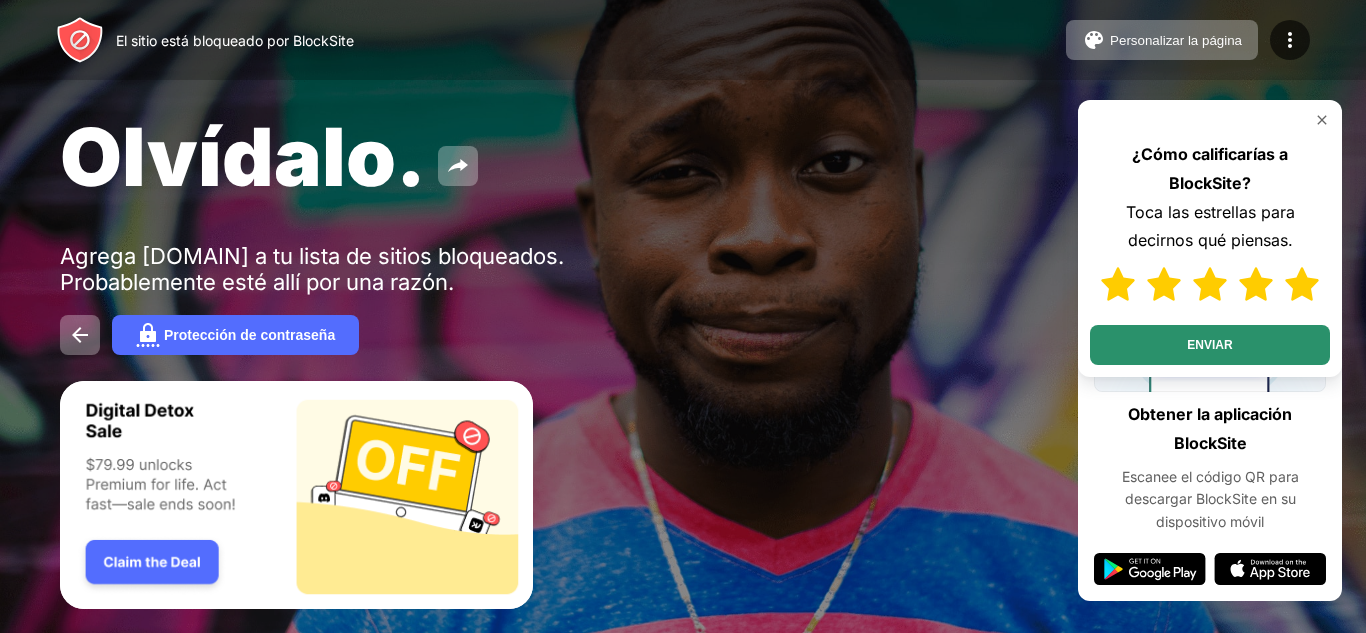 click on "ENVIAR" at bounding box center (1210, 345) 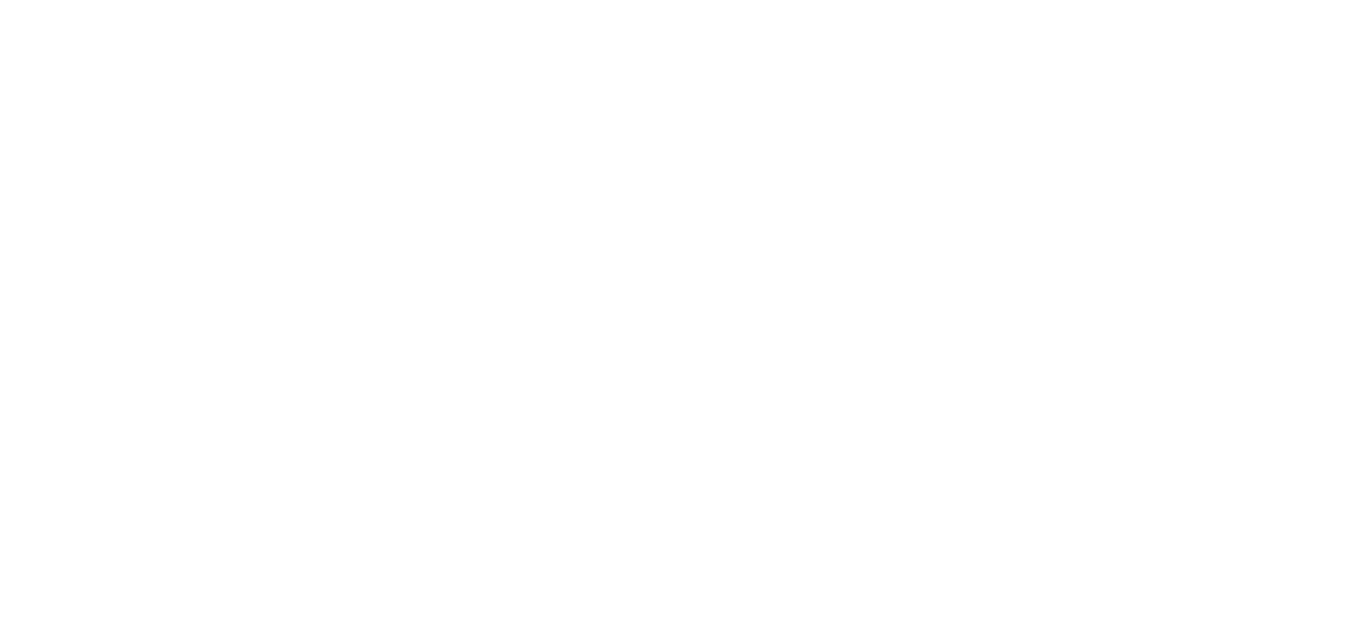 scroll, scrollTop: 0, scrollLeft: 0, axis: both 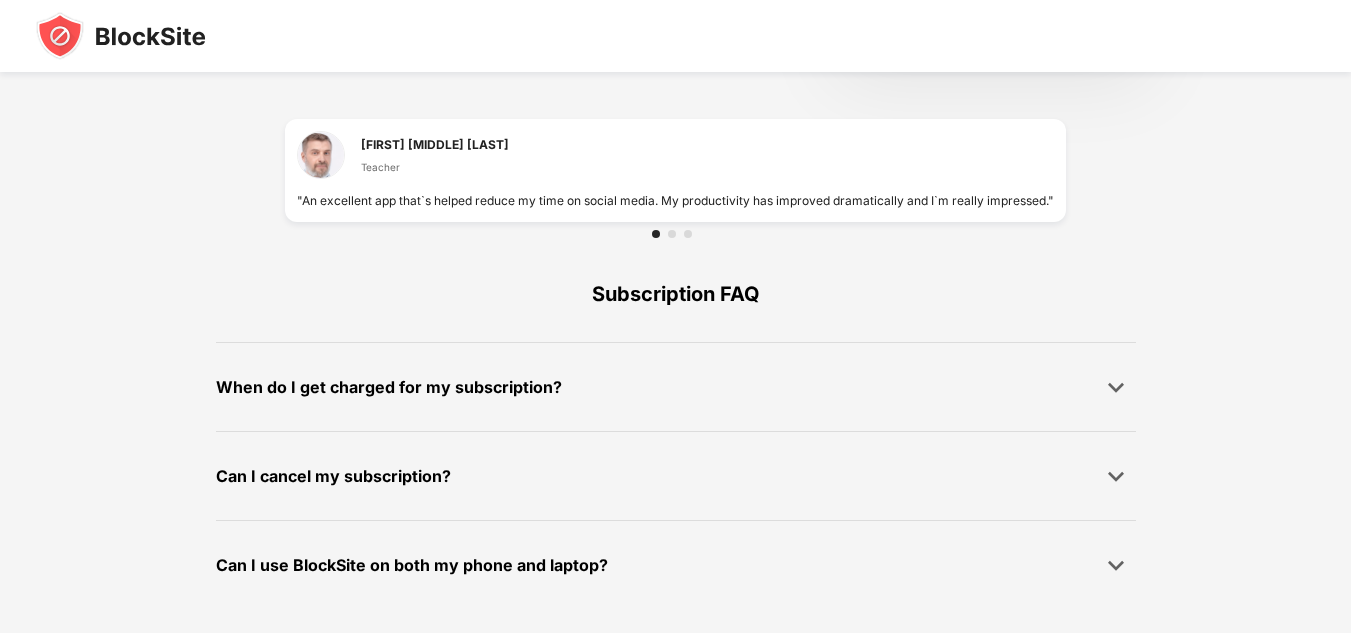 drag, startPoint x: 1330, startPoint y: 606, endPoint x: 1012, endPoint y: 680, distance: 326.49655 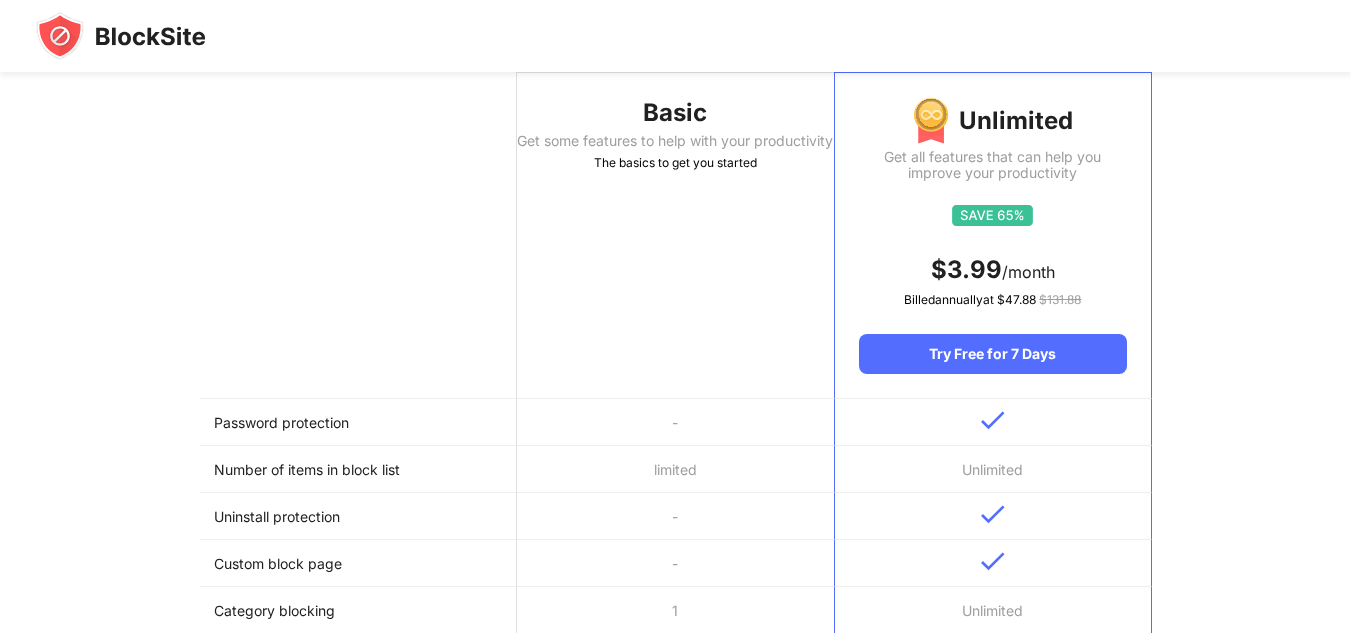 scroll, scrollTop: 17, scrollLeft: 0, axis: vertical 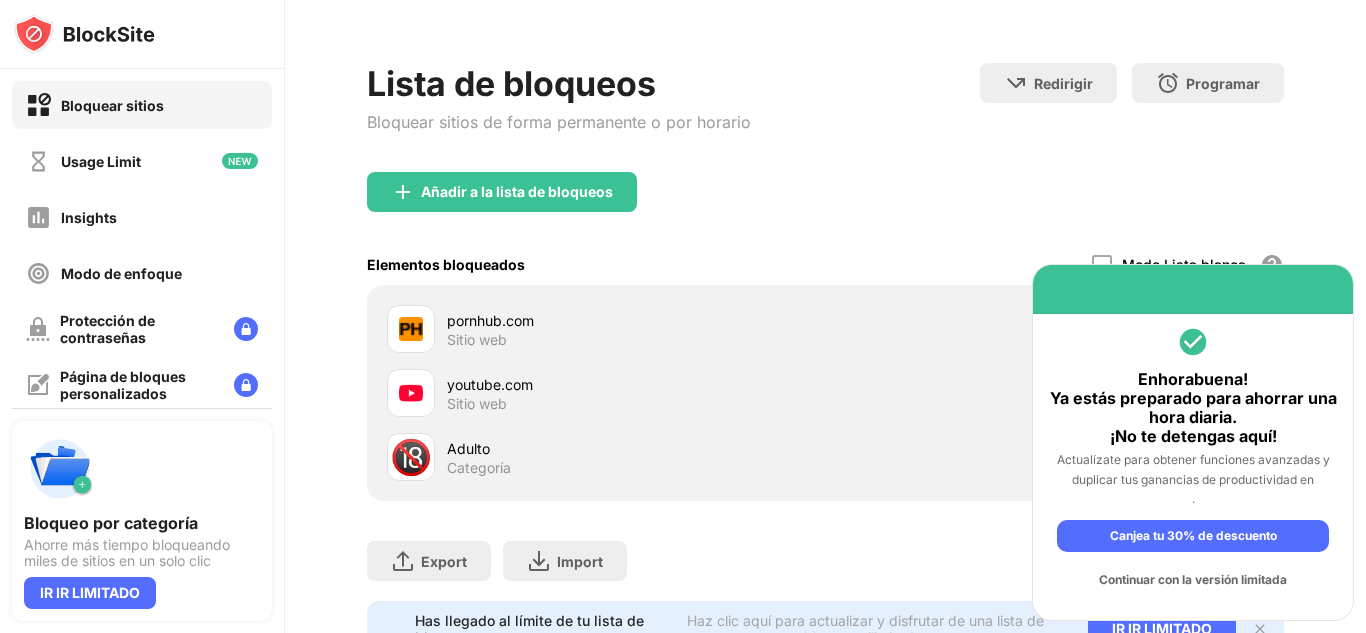 click on "youtube.com Sitio web" at bounding box center (636, 393) 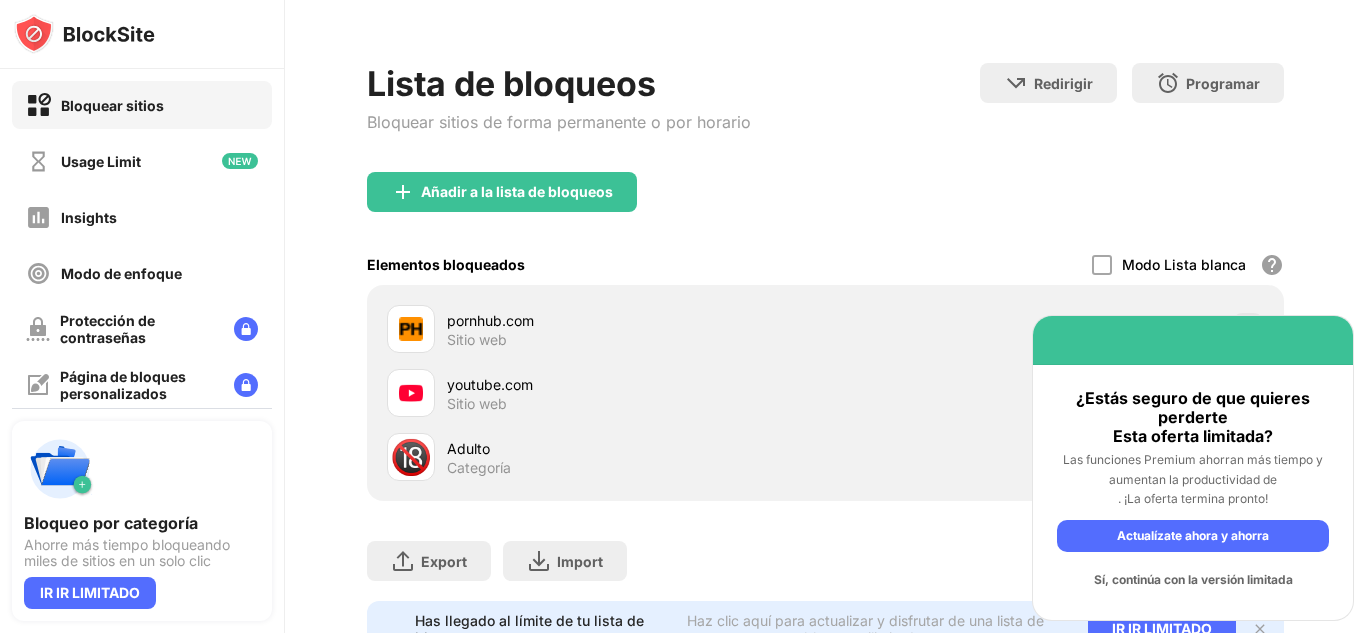 click on "Sí, continúa con la versión limitada" at bounding box center [1193, 580] 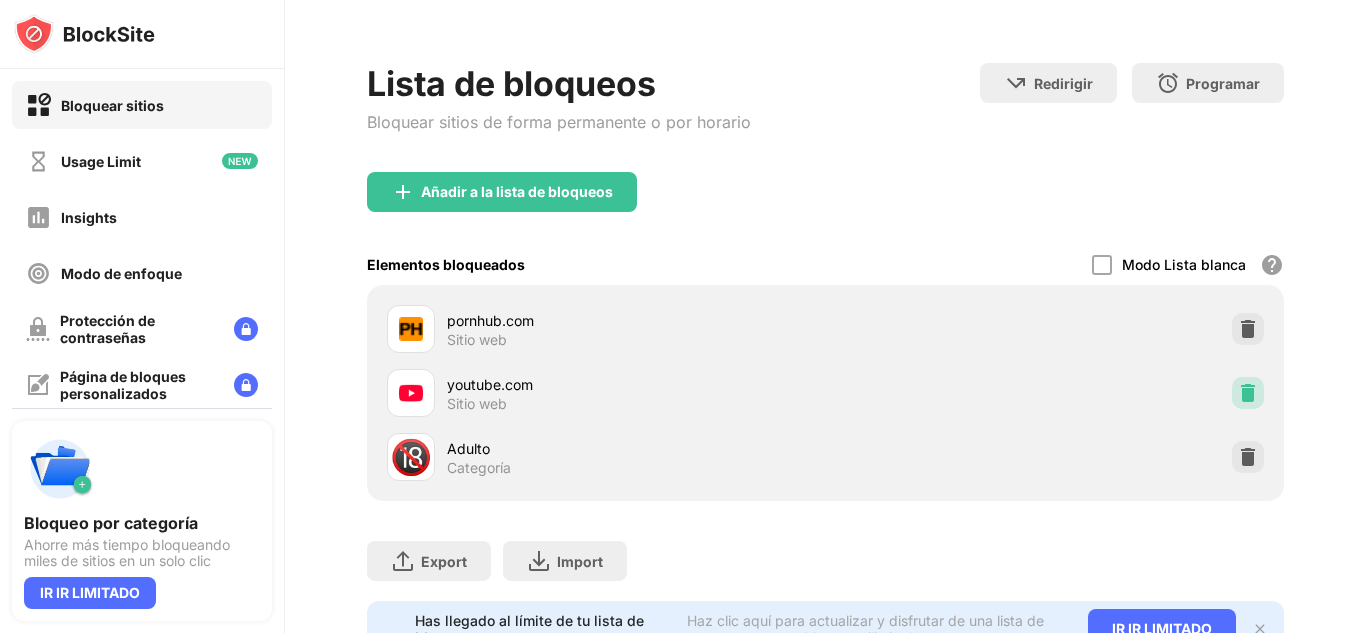 click at bounding box center [1248, 393] 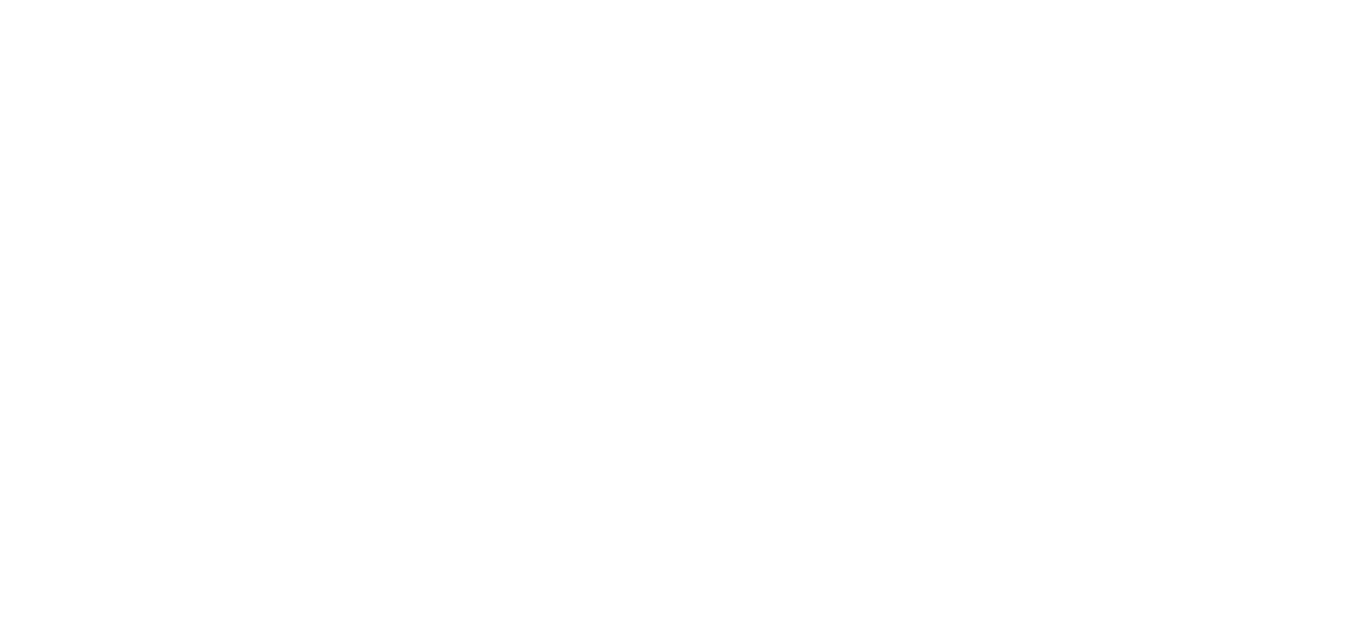 scroll, scrollTop: 0, scrollLeft: 0, axis: both 